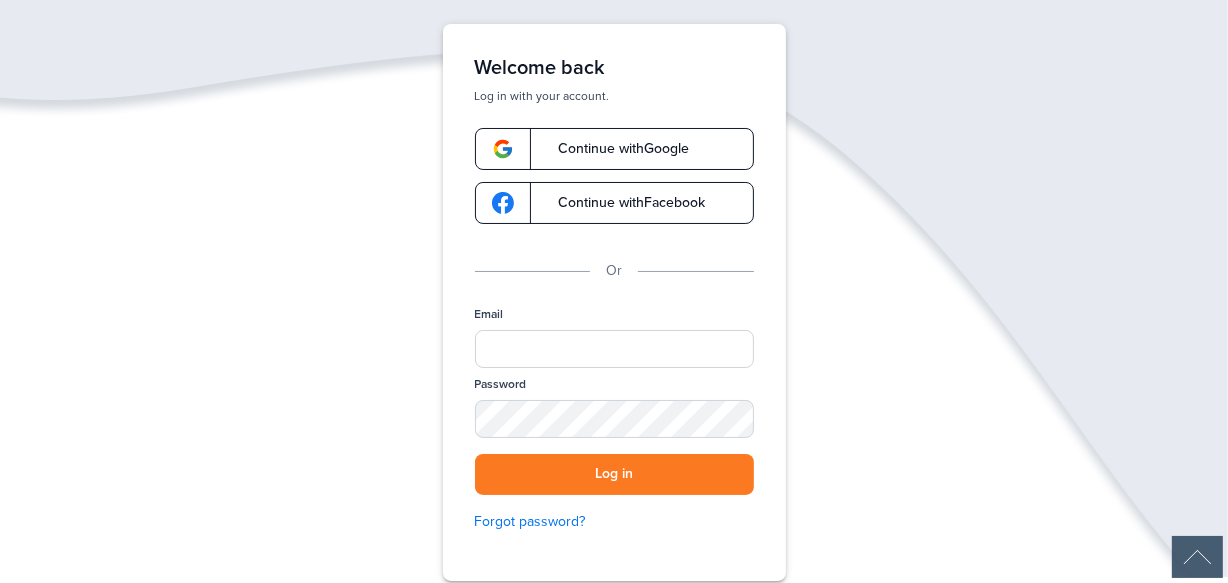 scroll, scrollTop: 94, scrollLeft: 0, axis: vertical 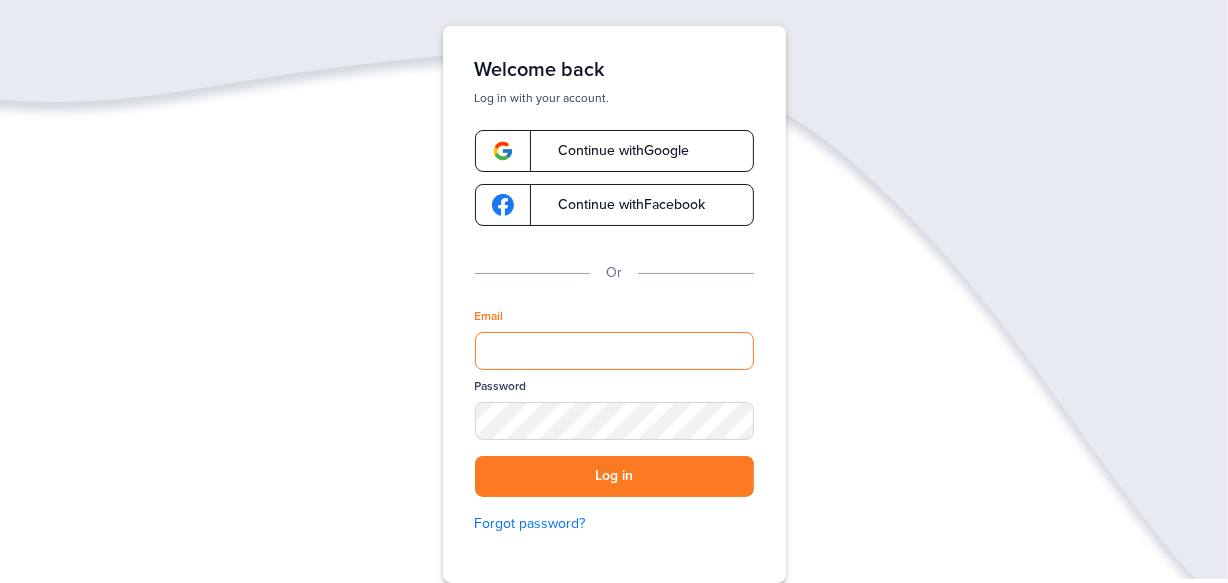 click on "Email" at bounding box center [614, 351] 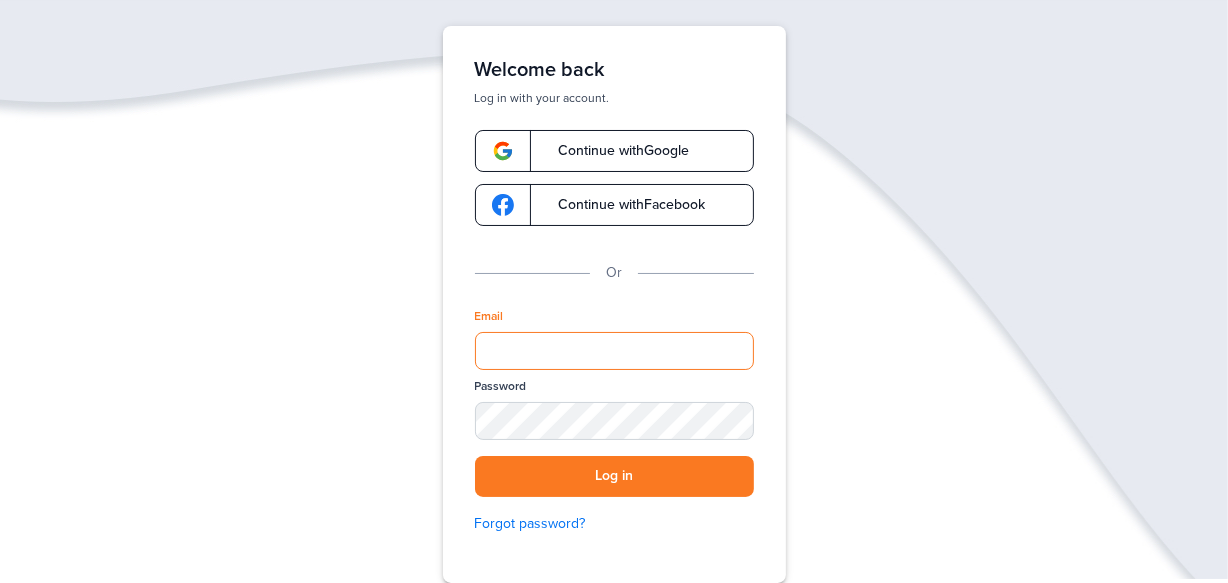 type on "**********" 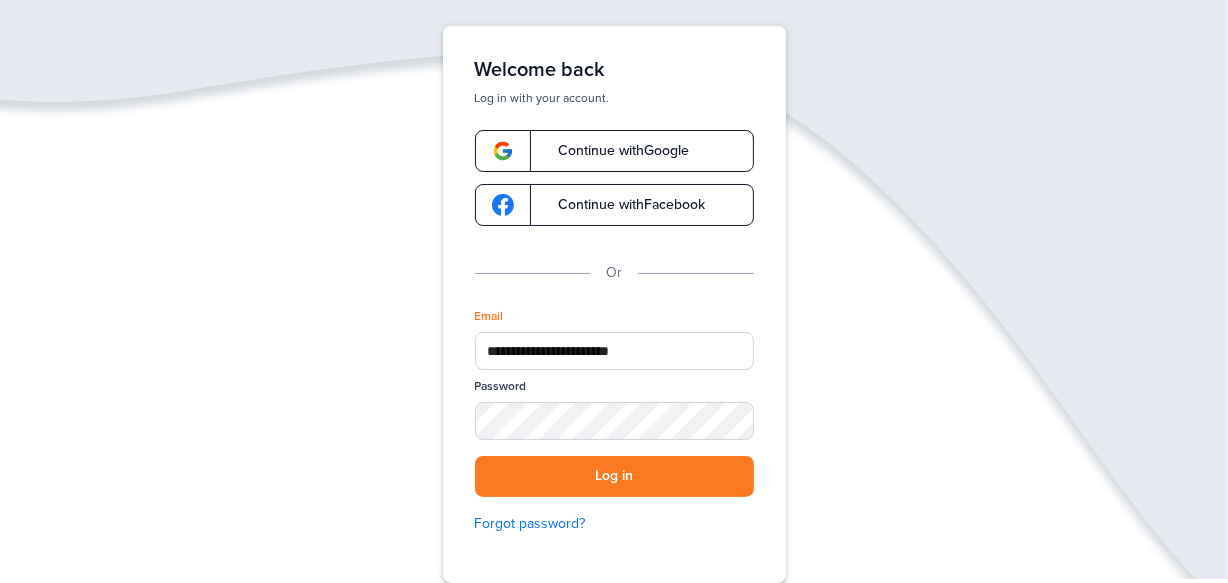 click on "Password" at bounding box center (501, 386) 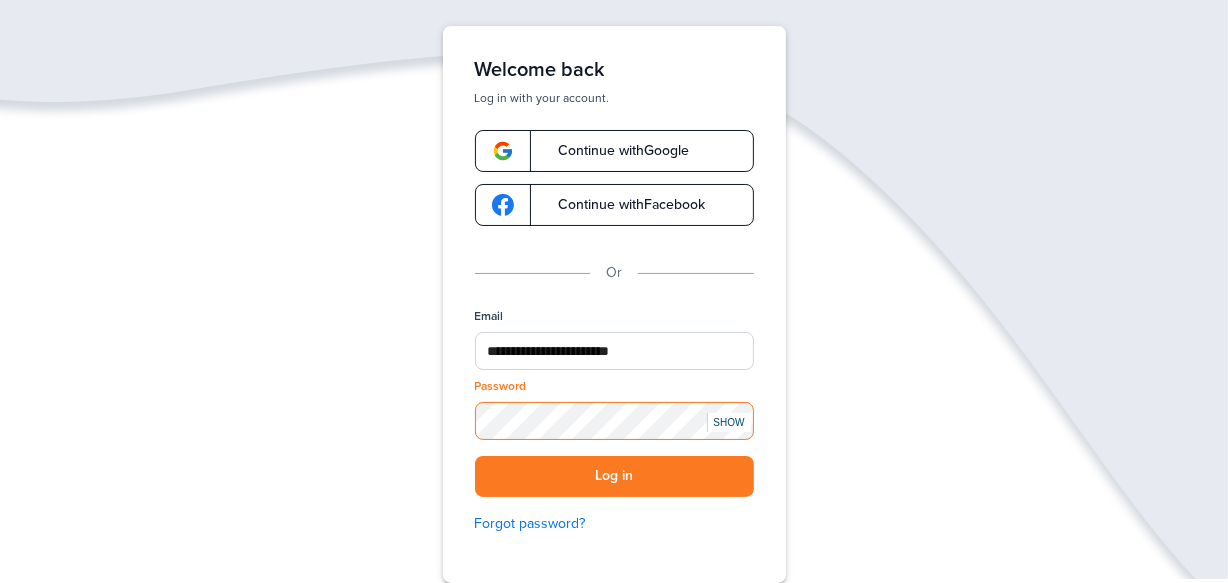 click on "Log in" at bounding box center [614, 476] 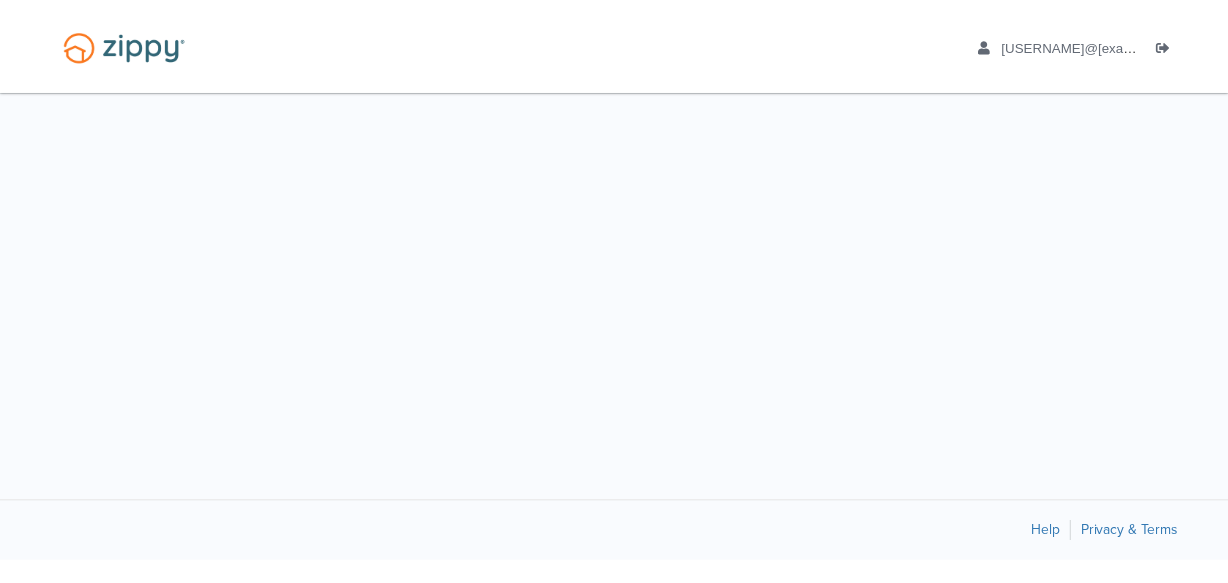 scroll, scrollTop: 0, scrollLeft: 0, axis: both 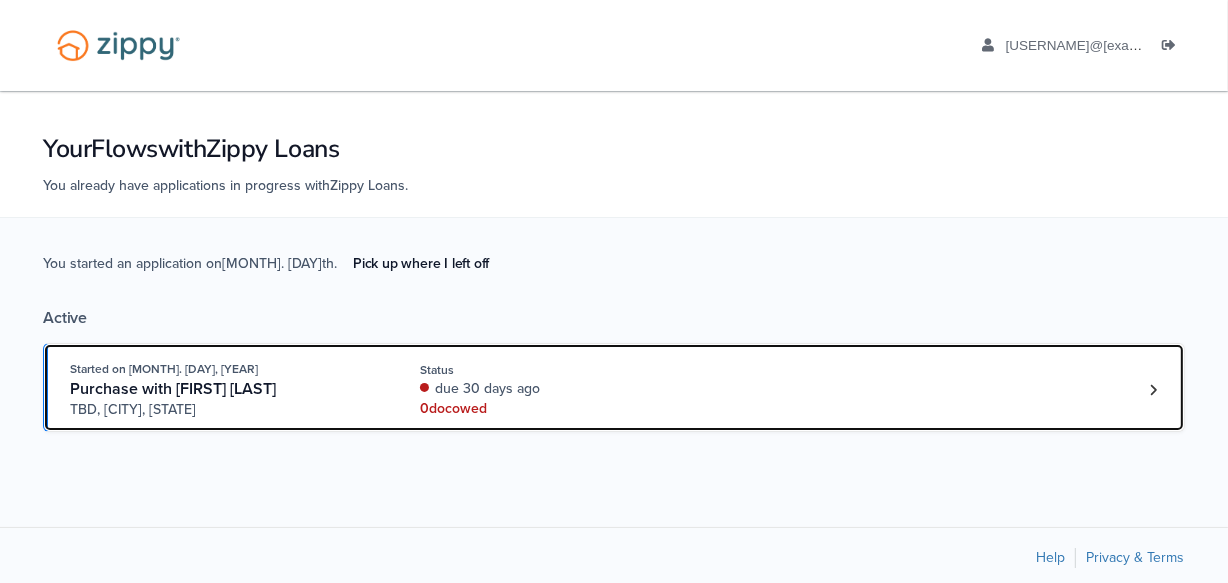 click on "Purchase with [FIRST] [LAST]" at bounding box center [222, 389] 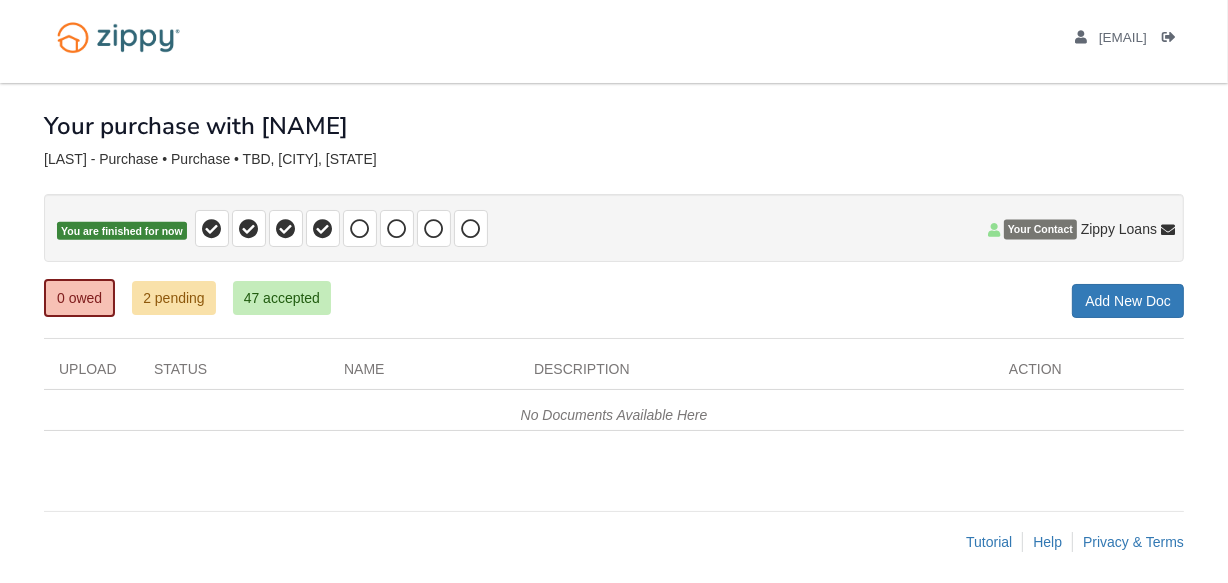 scroll, scrollTop: 15, scrollLeft: 0, axis: vertical 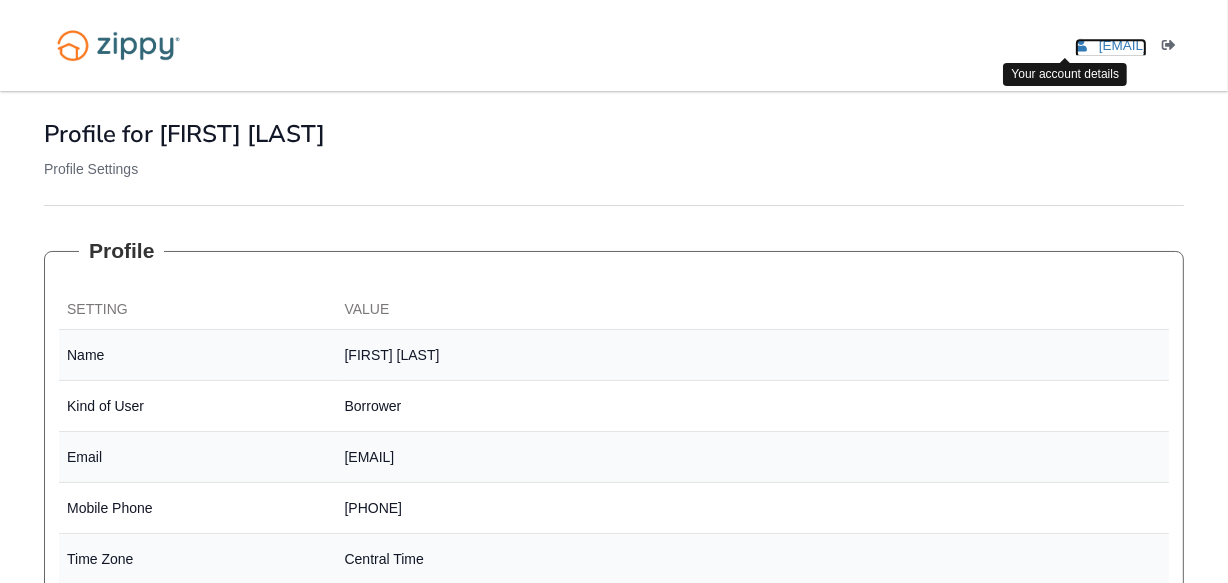 click on "[USERNAME]@[DOMAIN]" at bounding box center (1123, 45) 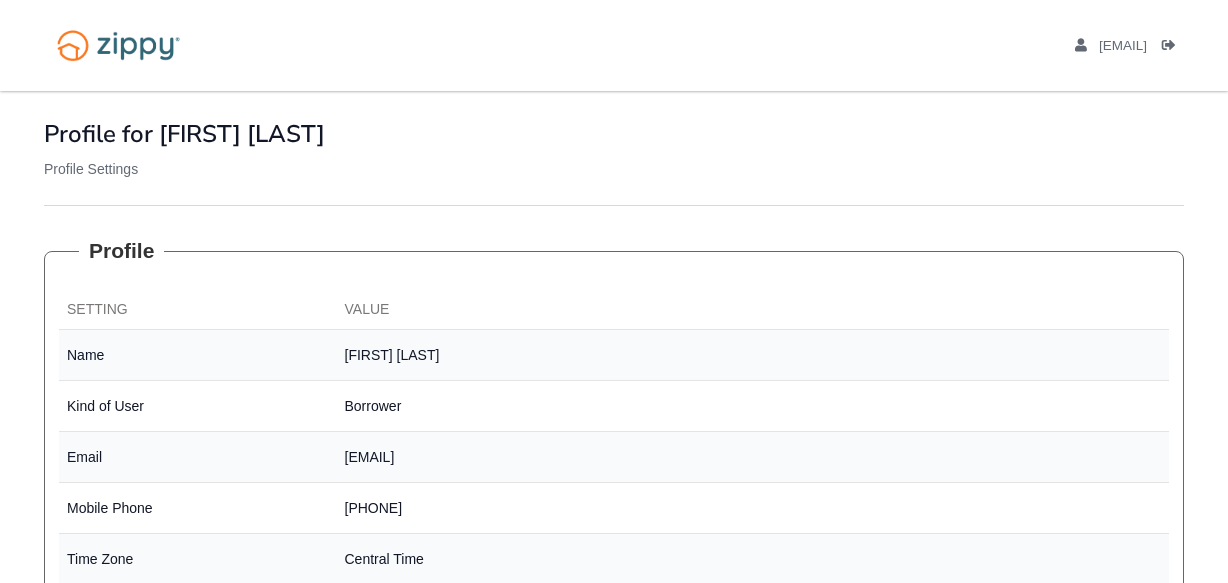 scroll, scrollTop: 0, scrollLeft: 0, axis: both 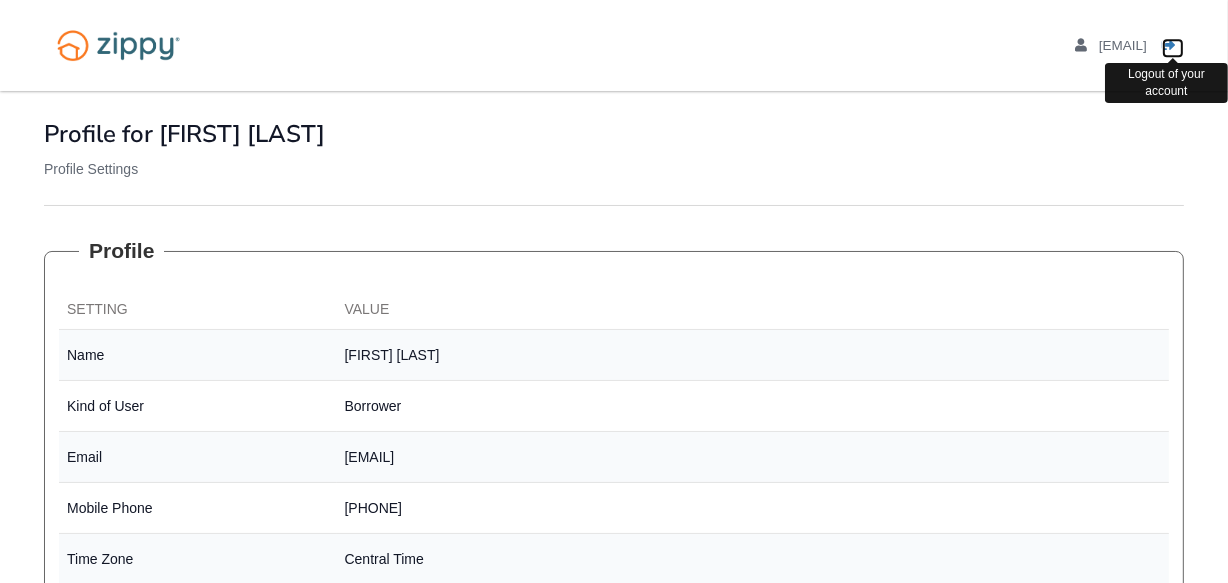 click at bounding box center (1169, 46) 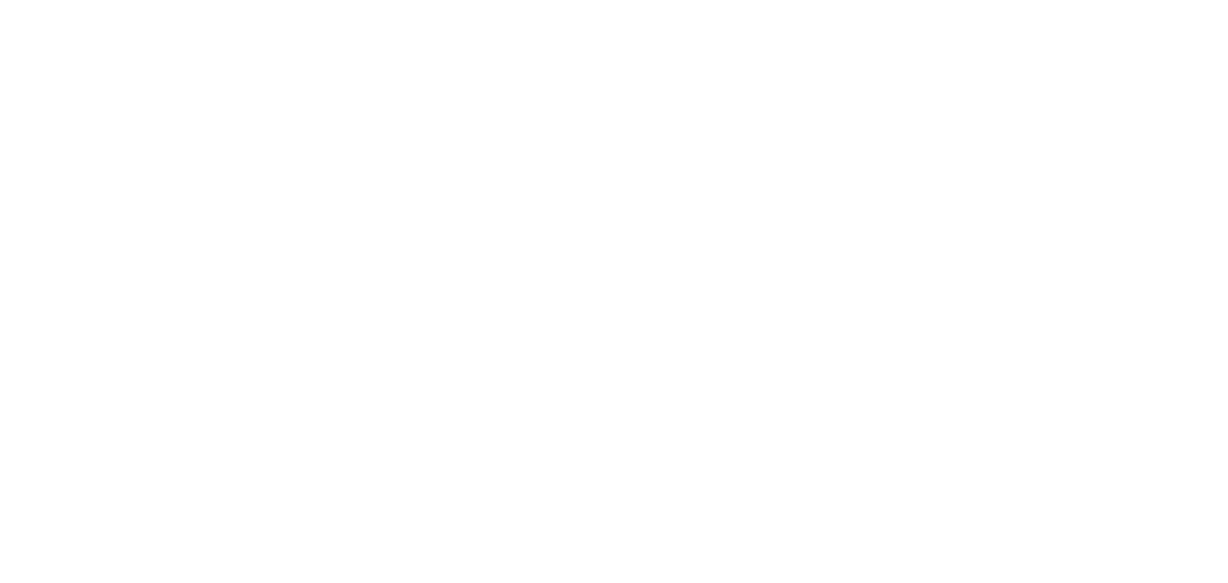 scroll, scrollTop: 0, scrollLeft: 0, axis: both 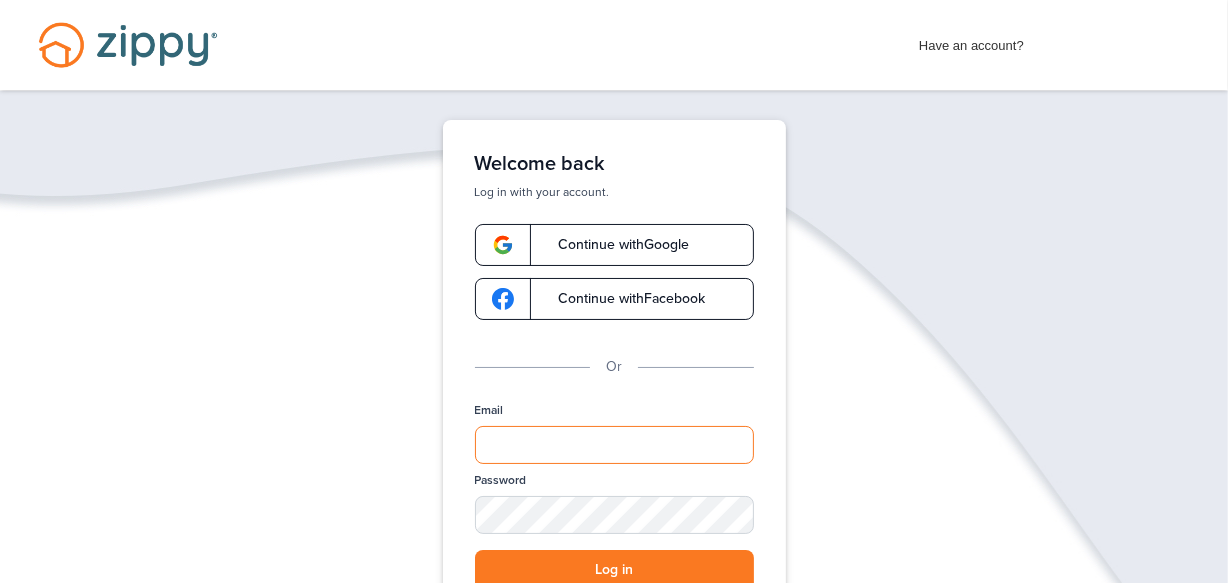 click on "Email" at bounding box center [614, 445] 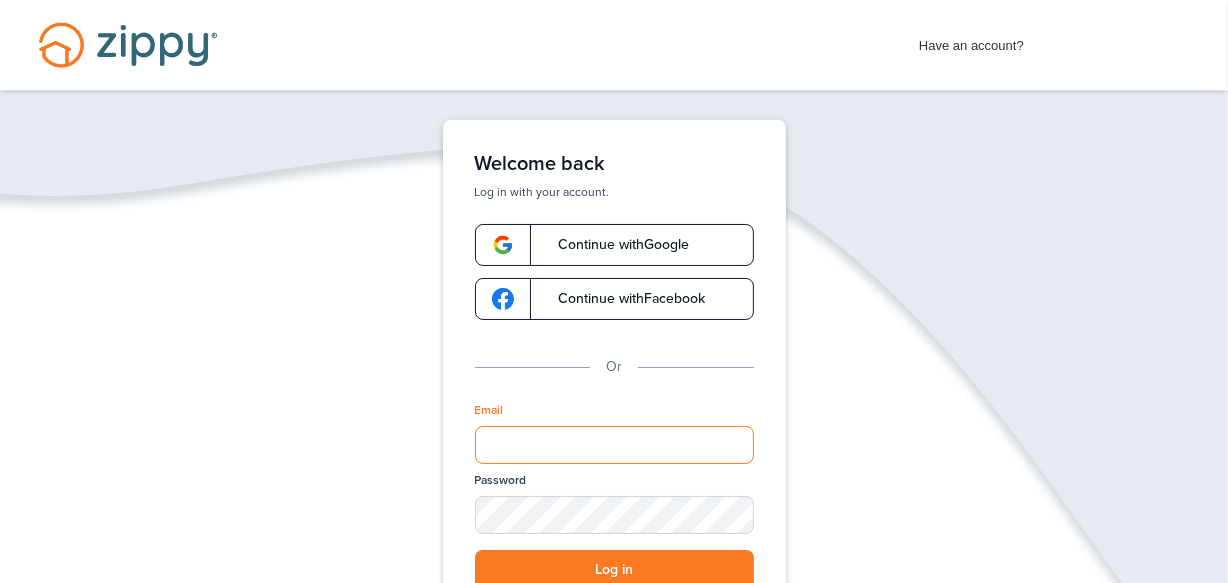 type on "**********" 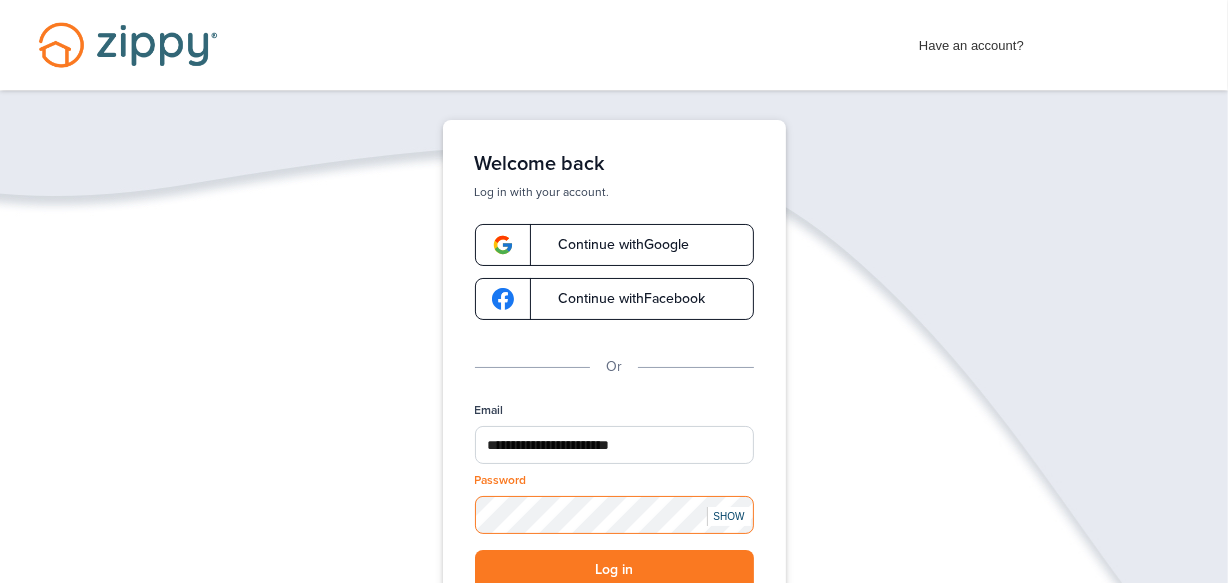 click on "Log in" at bounding box center [614, 570] 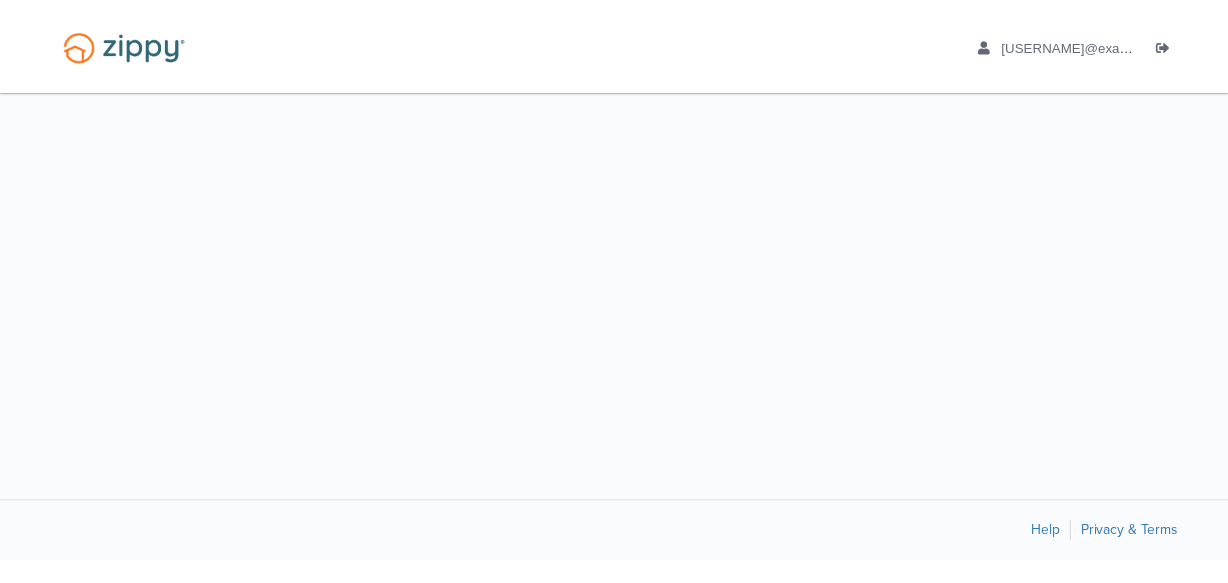 scroll, scrollTop: 0, scrollLeft: 0, axis: both 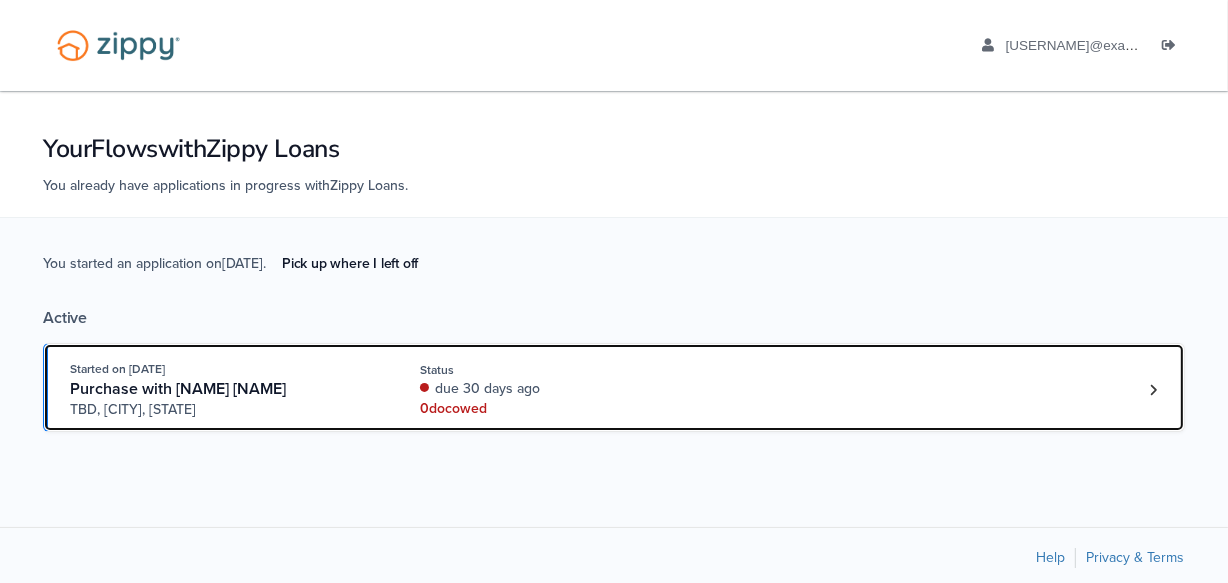 click on "Started on [DATE] Purchase with [NAME] [NAME] TBD, [CITY], [STATE] Status due [TIME_REFERENCE] 0  doc  owed" at bounding box center [604, 389] 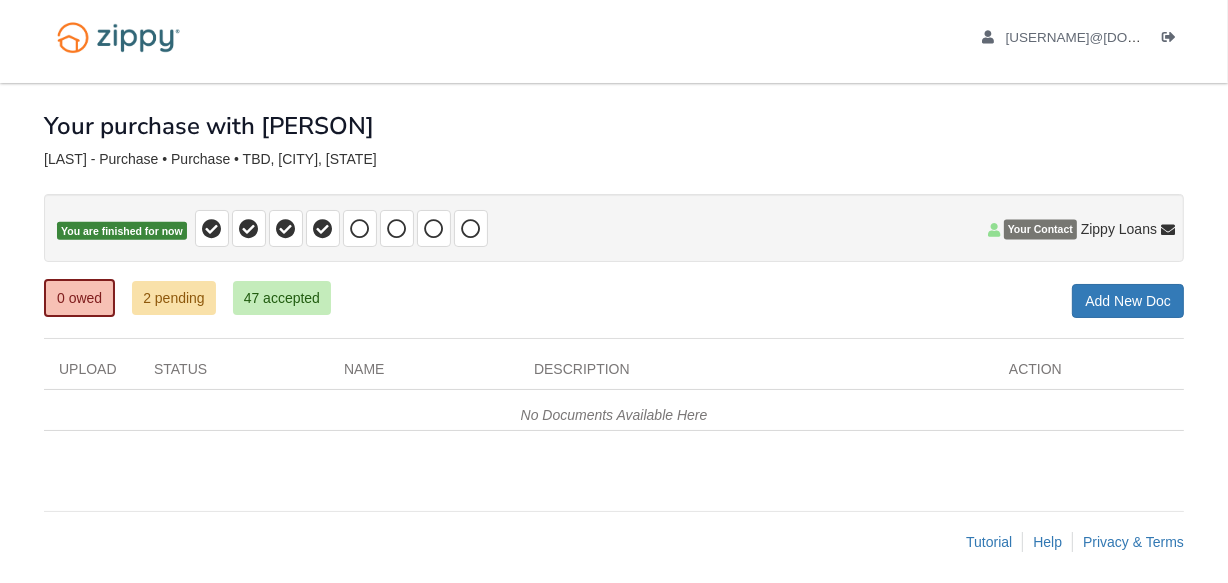 scroll, scrollTop: 15, scrollLeft: 0, axis: vertical 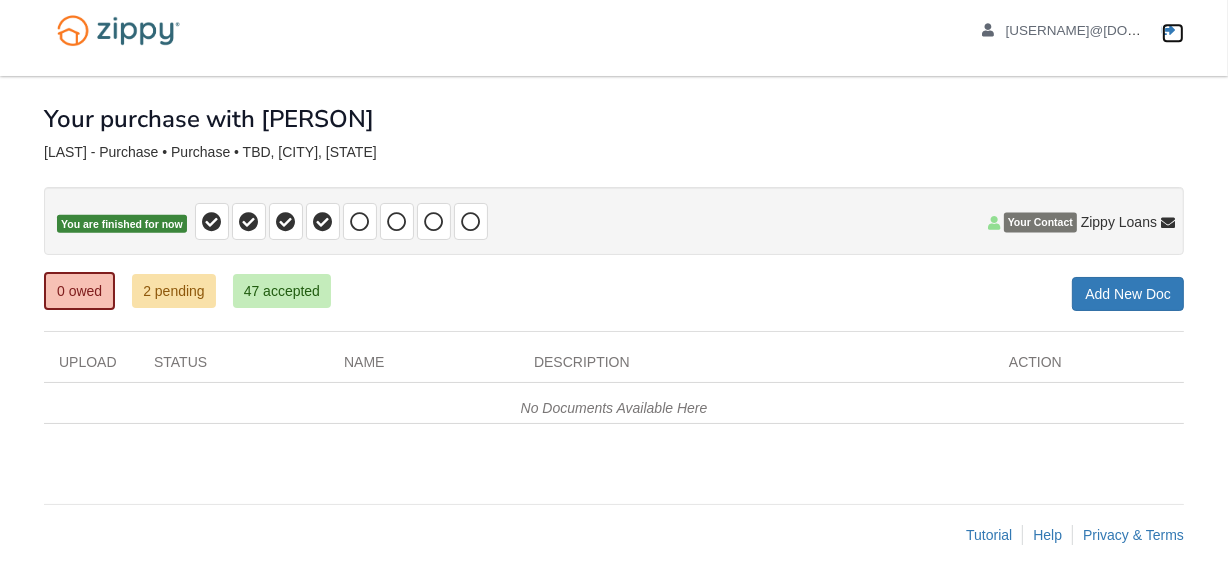 click at bounding box center (1169, 31) 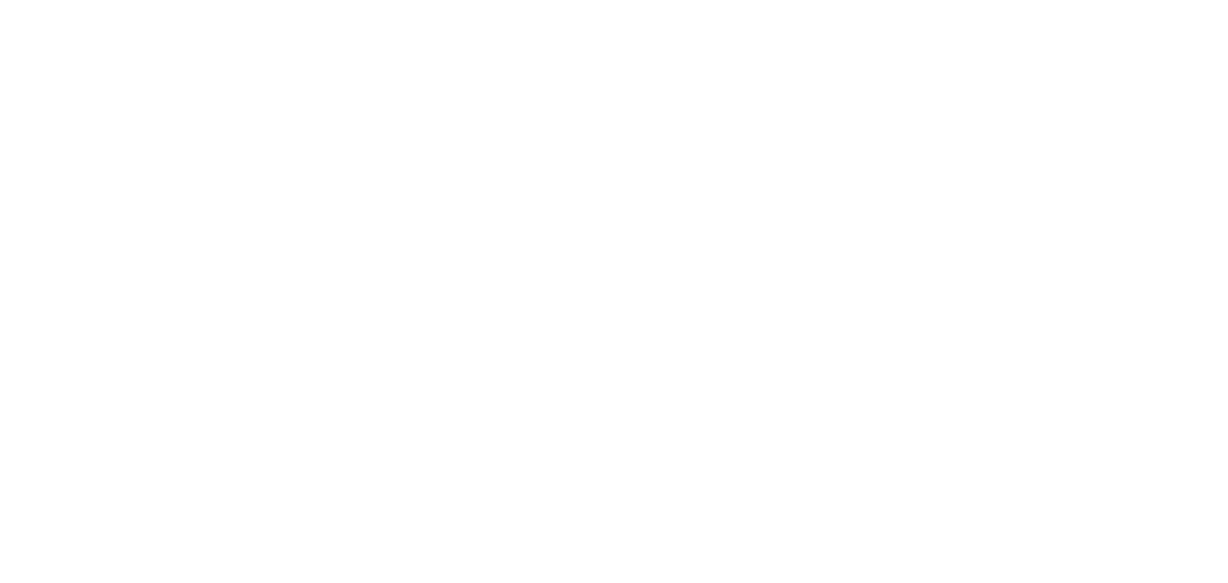 scroll, scrollTop: 0, scrollLeft: 0, axis: both 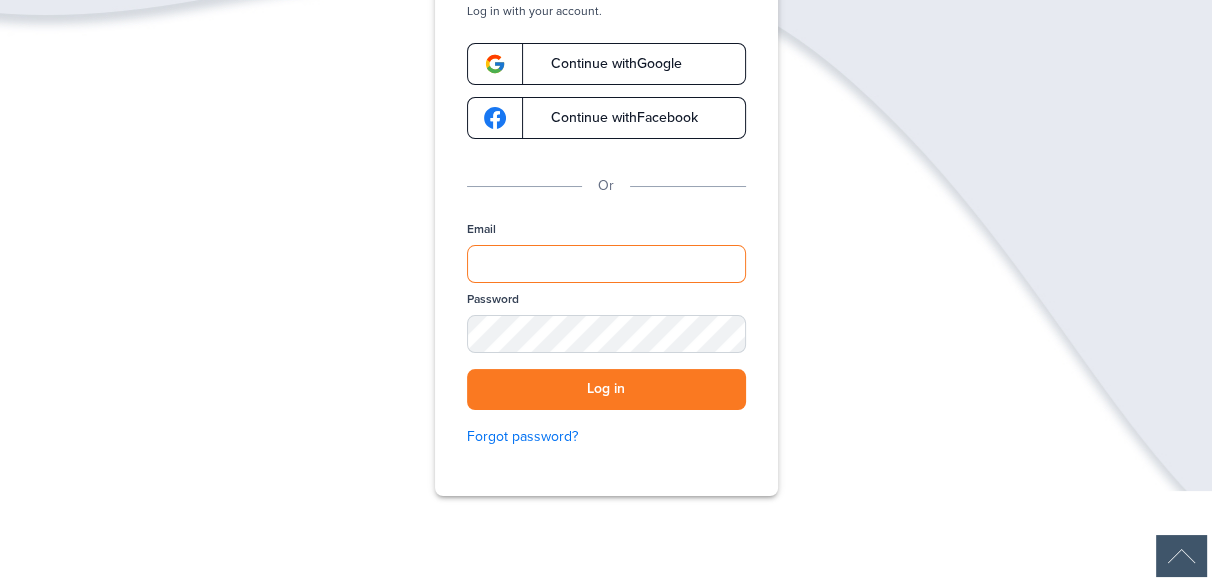click on "Email" at bounding box center (606, 264) 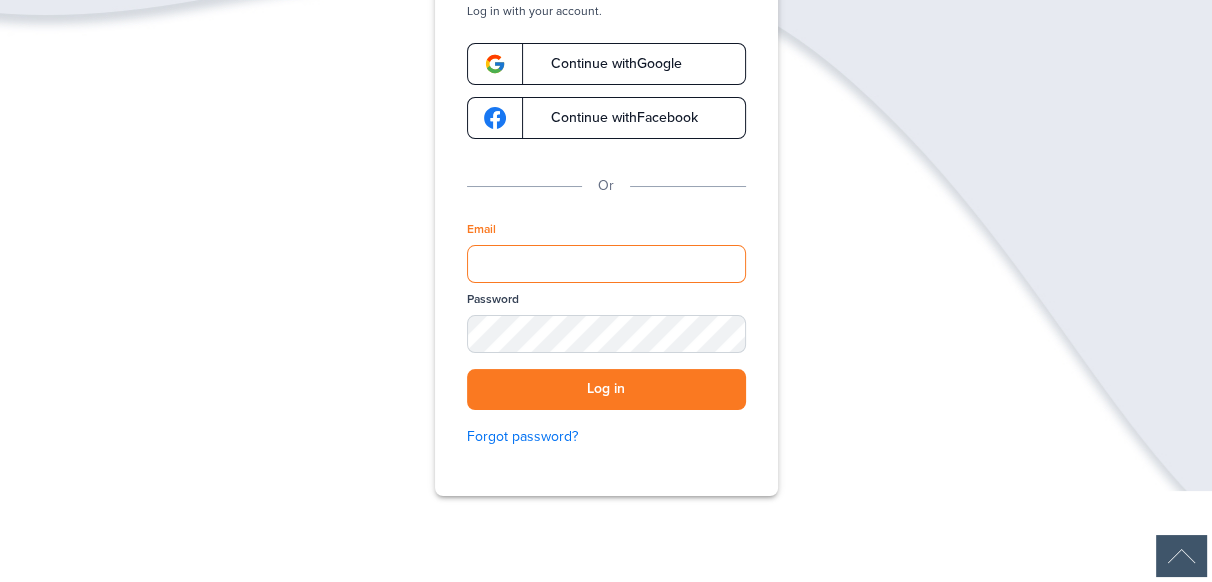 type on "**********" 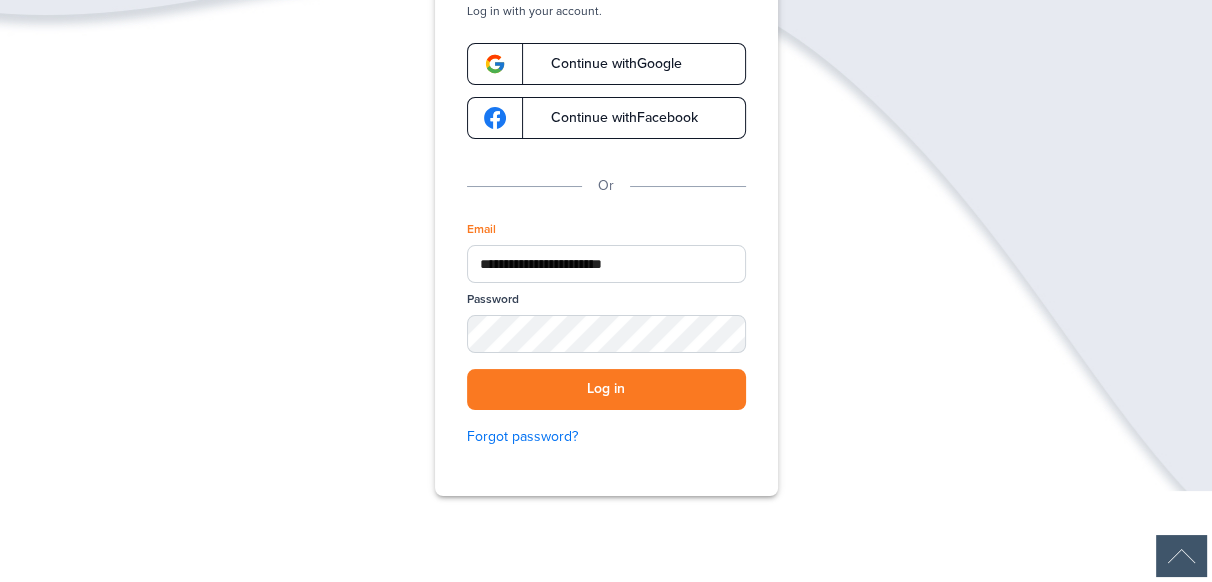 click on "Password" at bounding box center [606, 330] 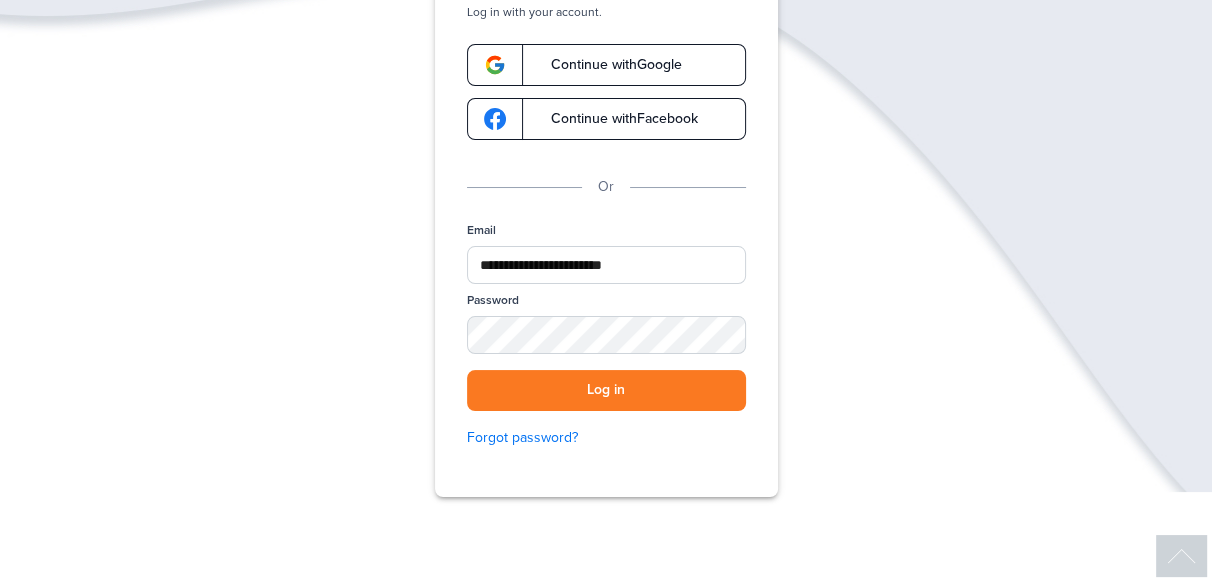 scroll, scrollTop: 181, scrollLeft: 0, axis: vertical 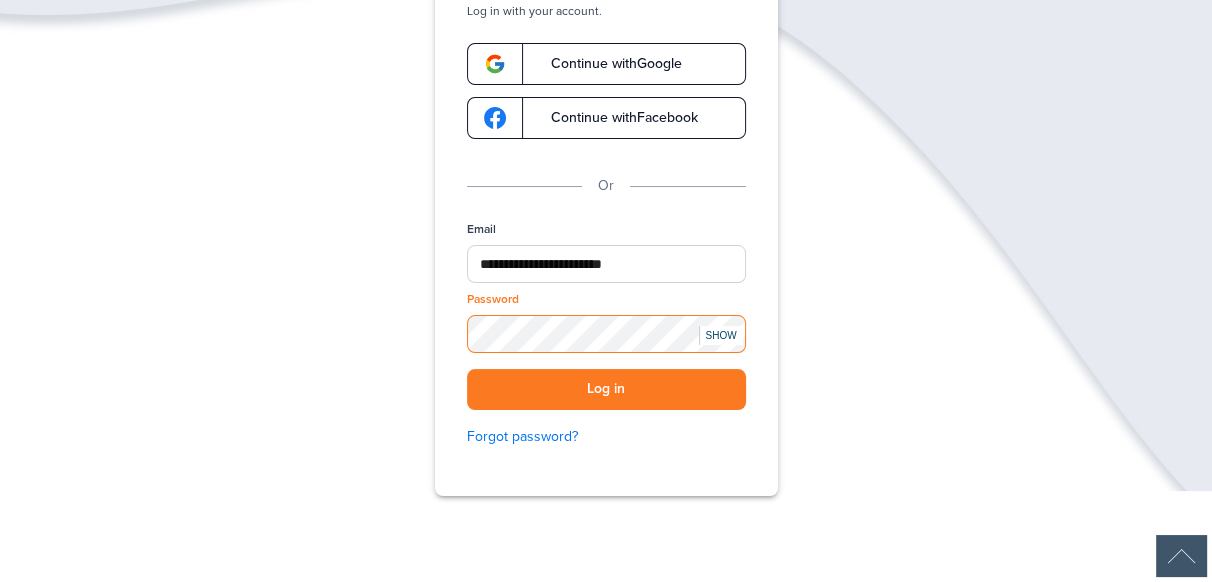 click on "Log in" at bounding box center (606, 389) 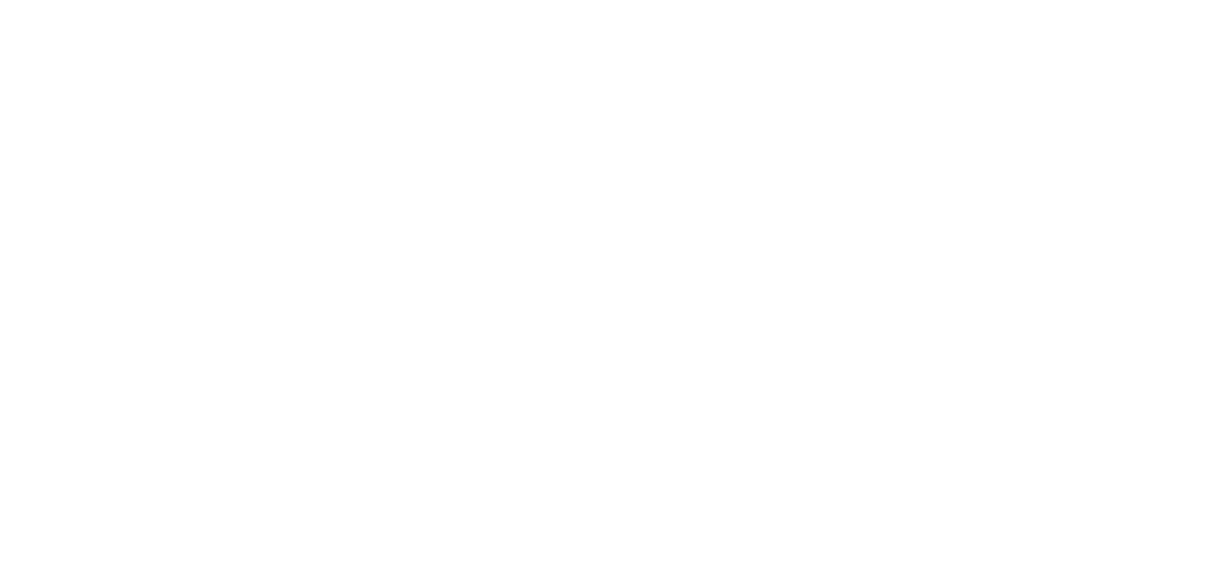 scroll, scrollTop: 0, scrollLeft: 0, axis: both 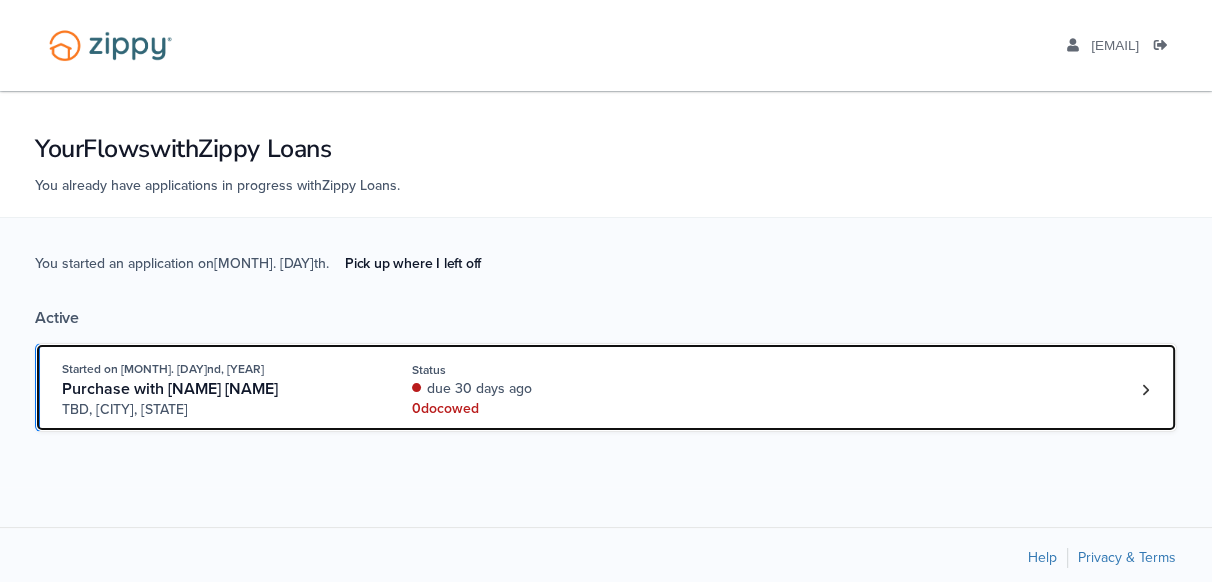 click on "Purchase with [NAME] [NAME]" at bounding box center (214, 389) 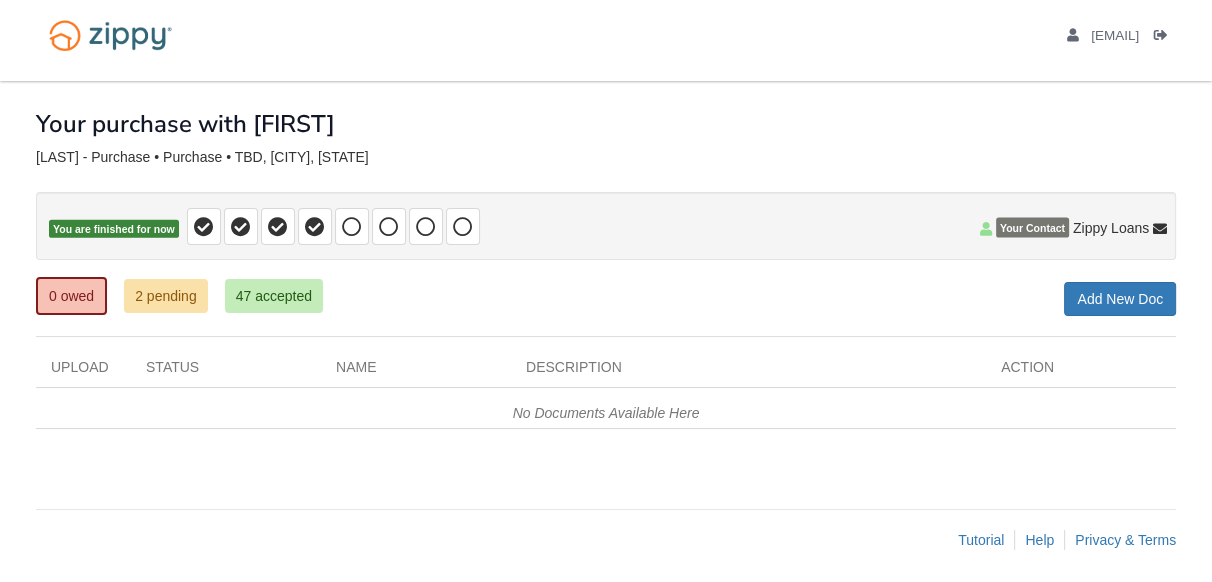 scroll, scrollTop: 16, scrollLeft: 0, axis: vertical 